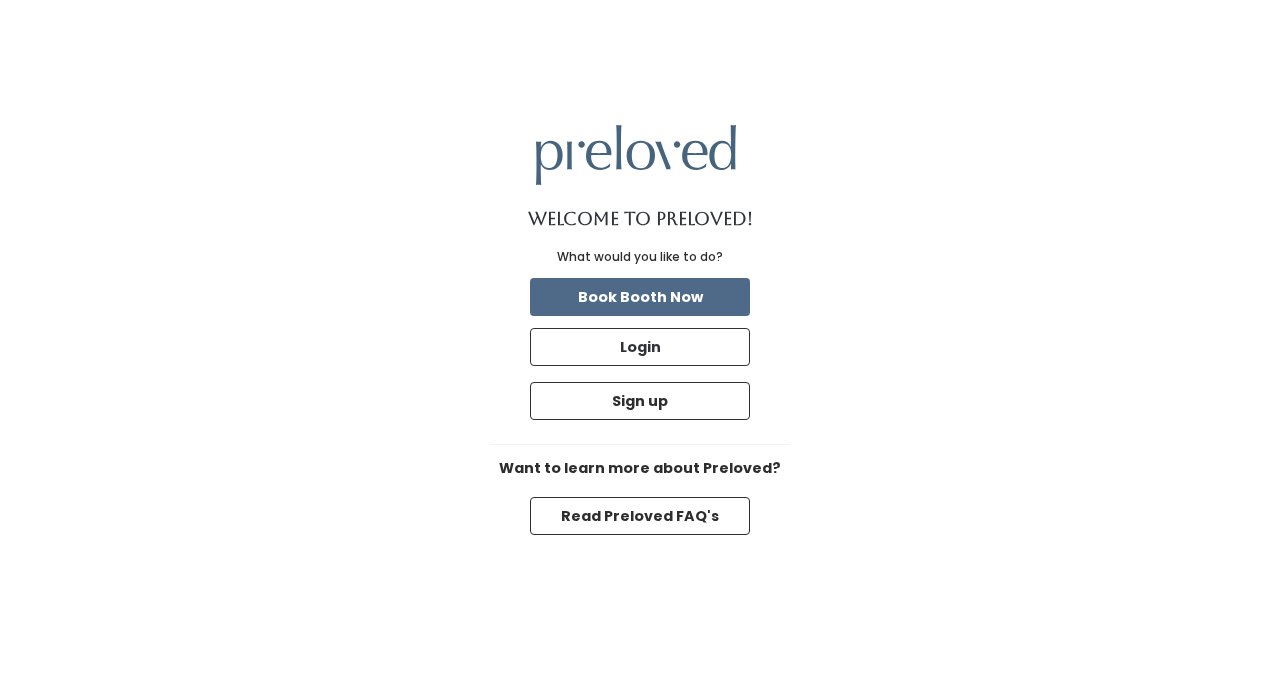 scroll, scrollTop: 0, scrollLeft: 0, axis: both 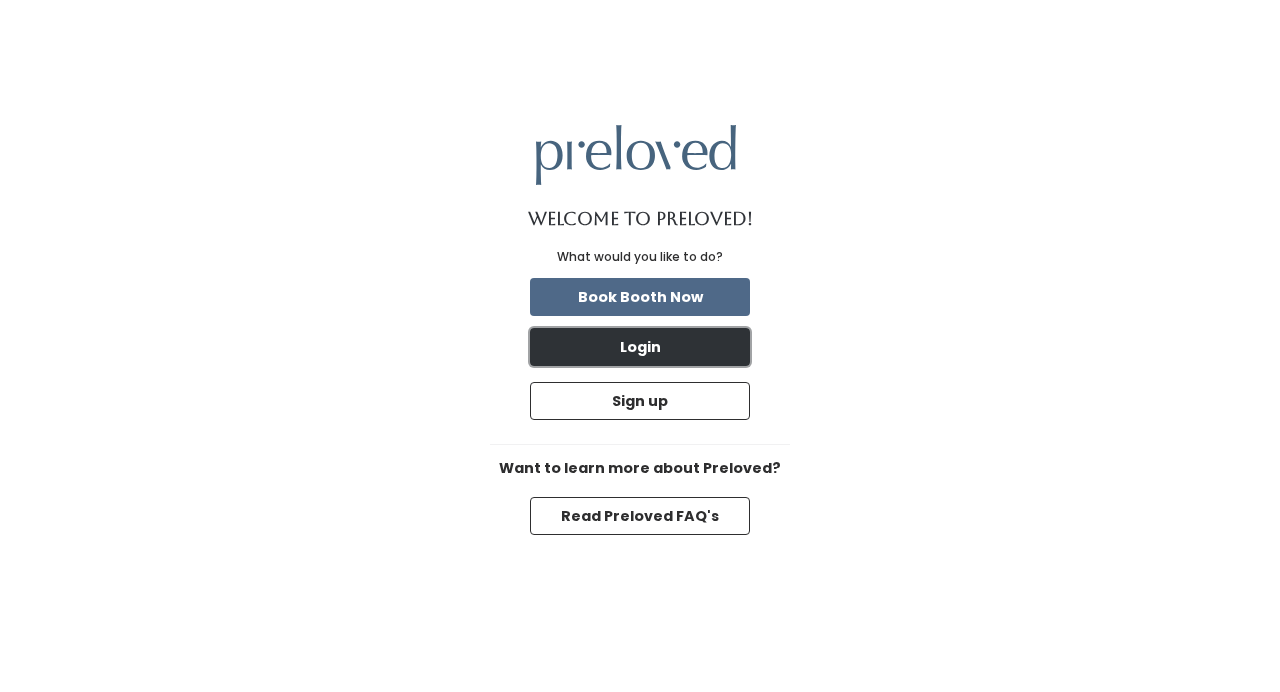 click on "Login" at bounding box center (640, 347) 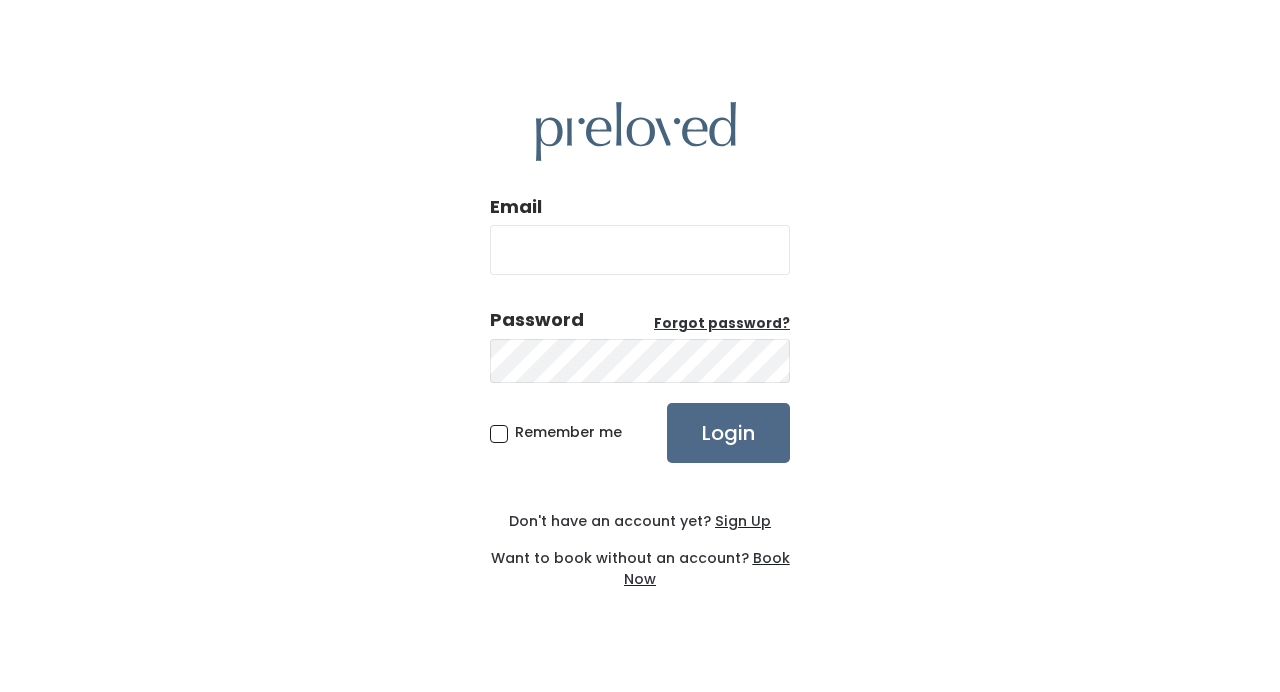 scroll, scrollTop: 0, scrollLeft: 0, axis: both 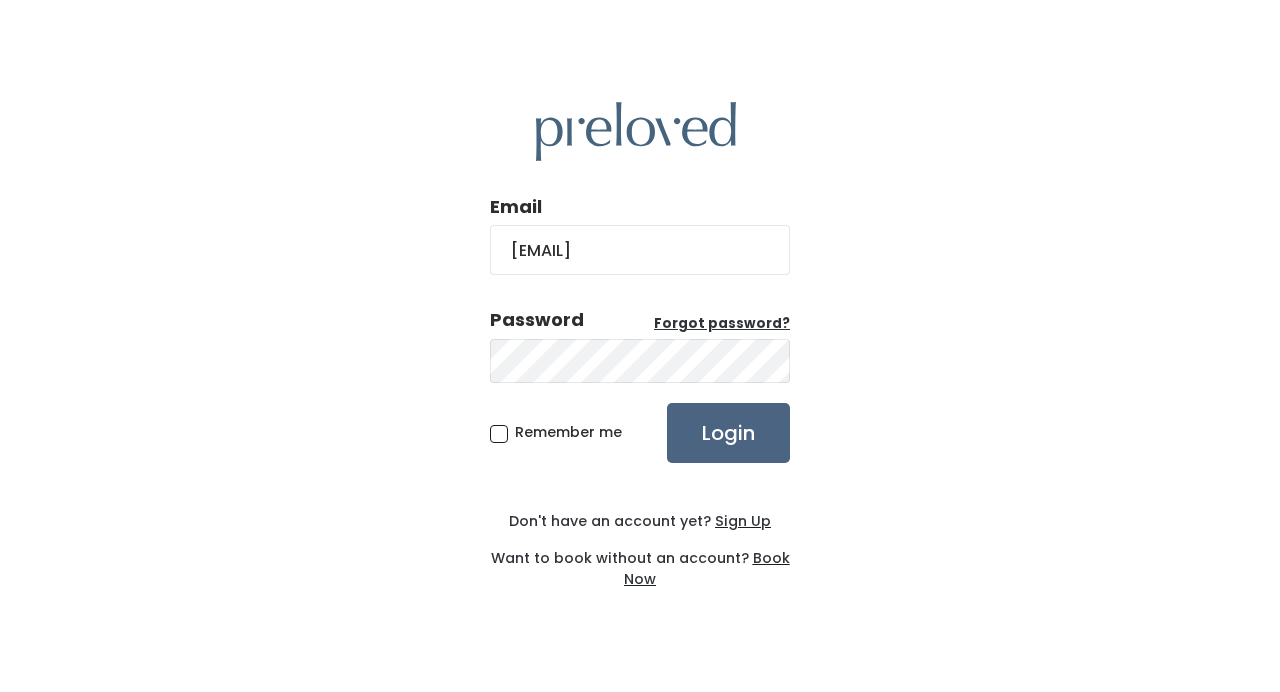 type on "jpking64@gmail.com" 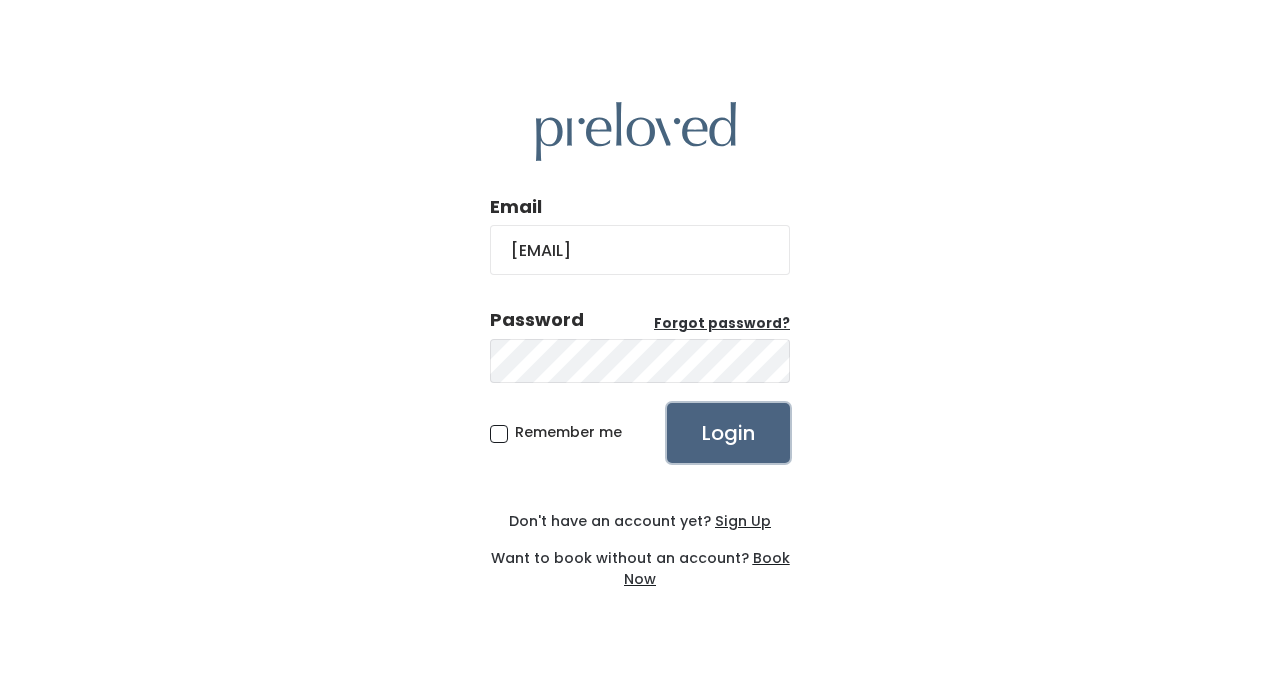 click on "Login" at bounding box center (728, 433) 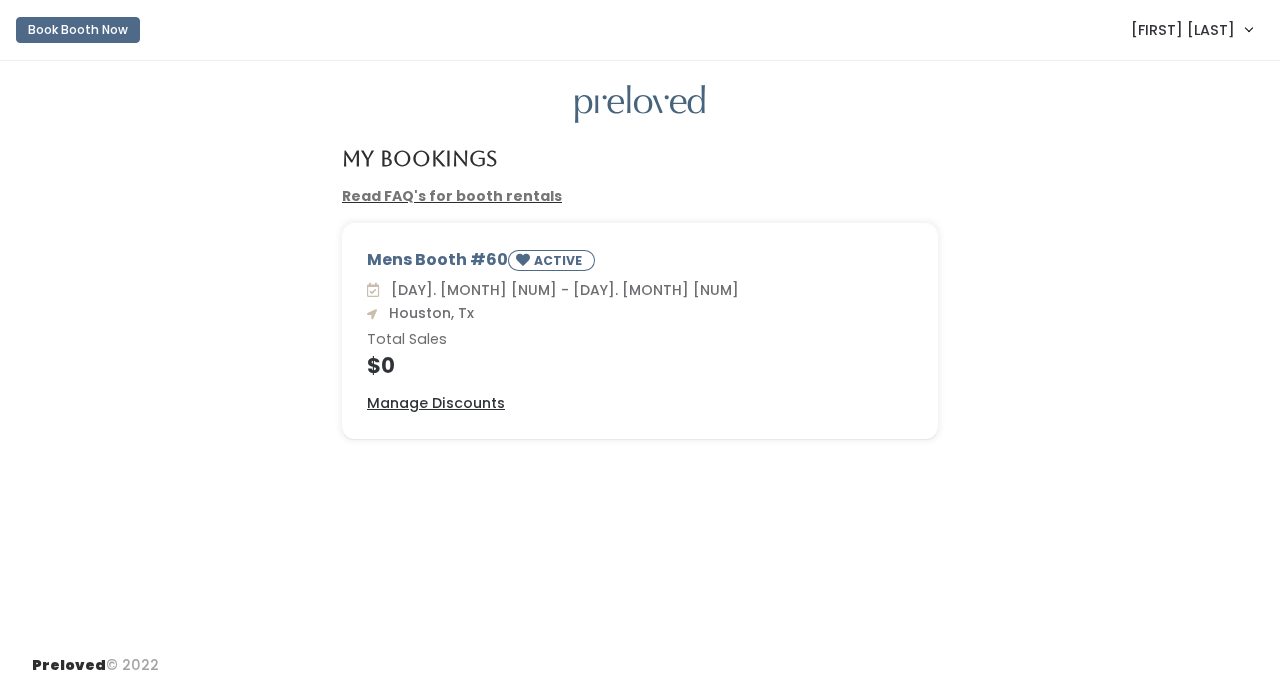 scroll, scrollTop: 0, scrollLeft: 0, axis: both 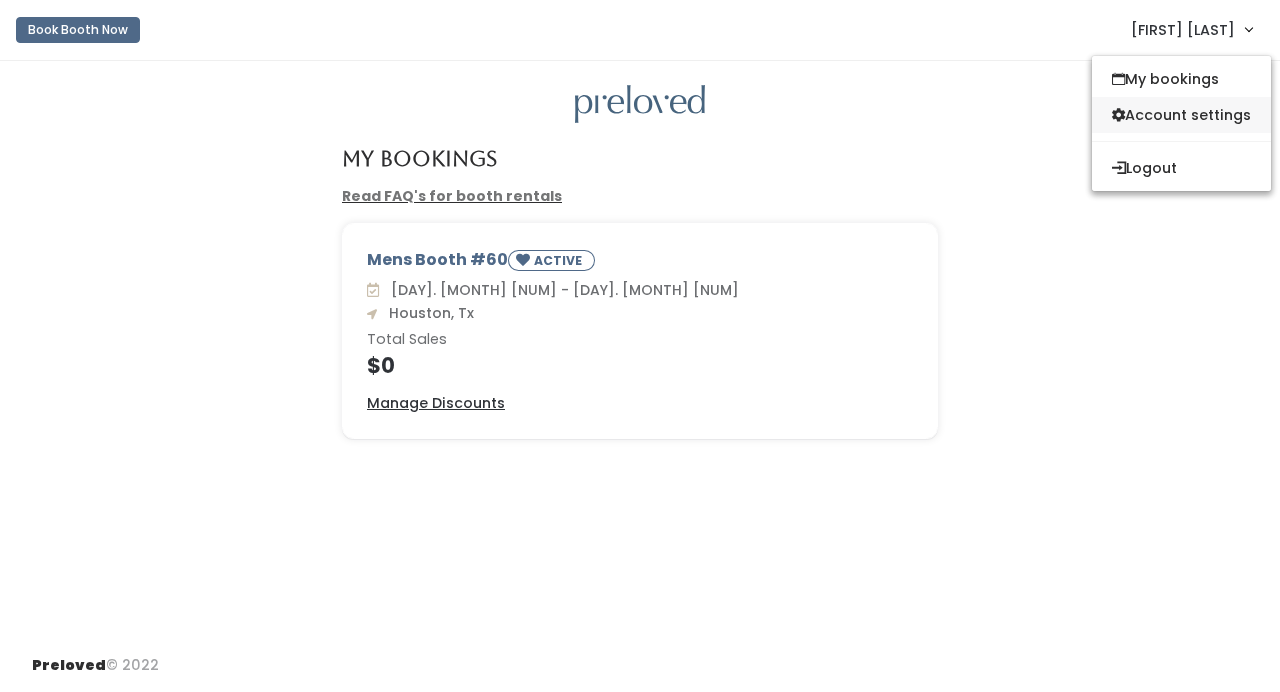 click on "Account settings" at bounding box center (1181, 115) 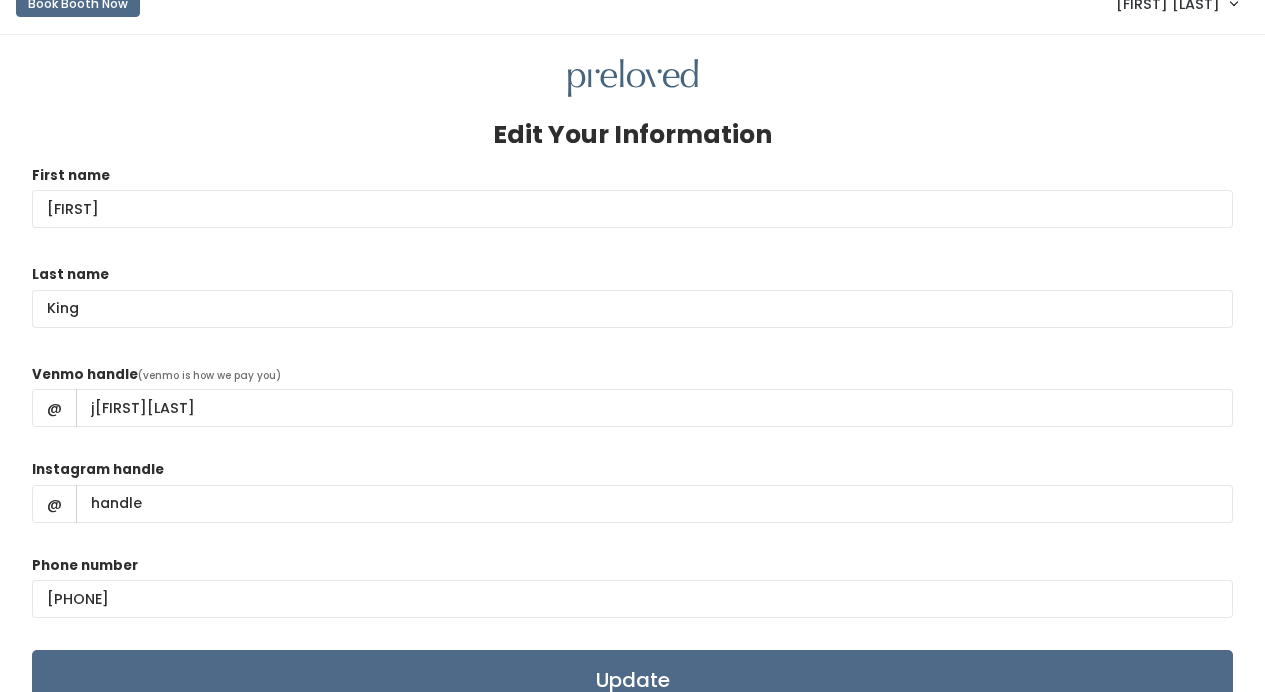 scroll, scrollTop: 0, scrollLeft: 0, axis: both 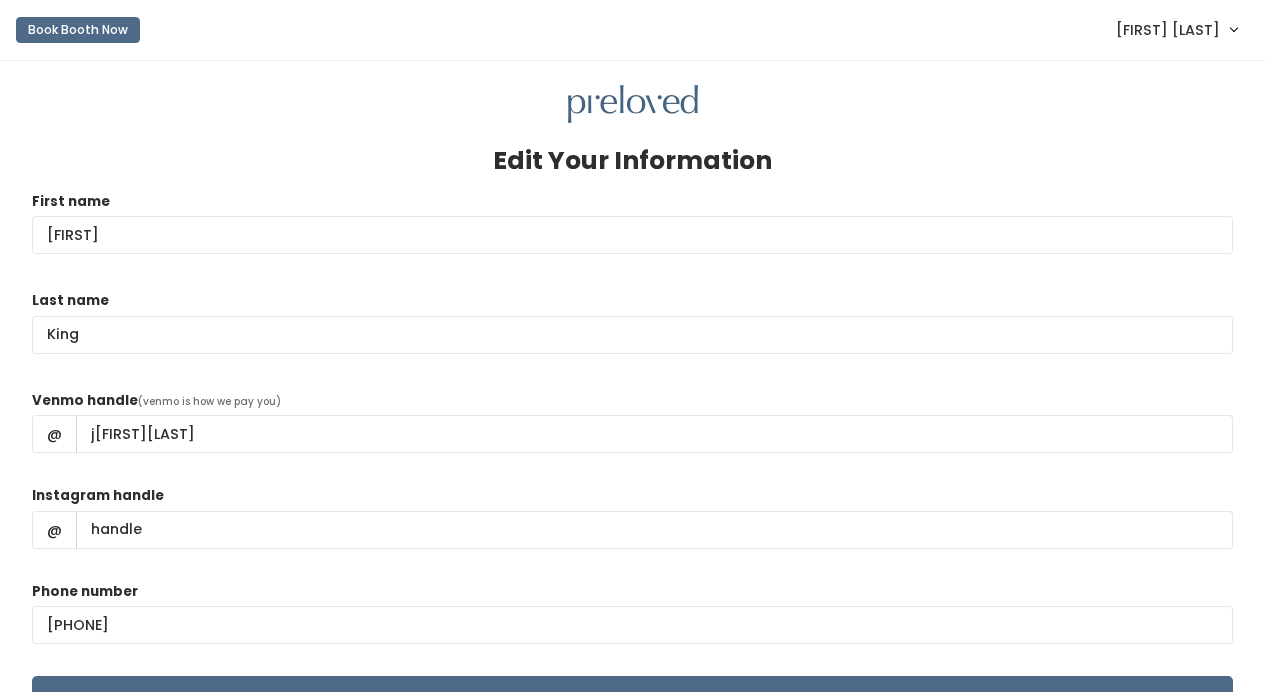 click on "Patrick King" at bounding box center [1168, 30] 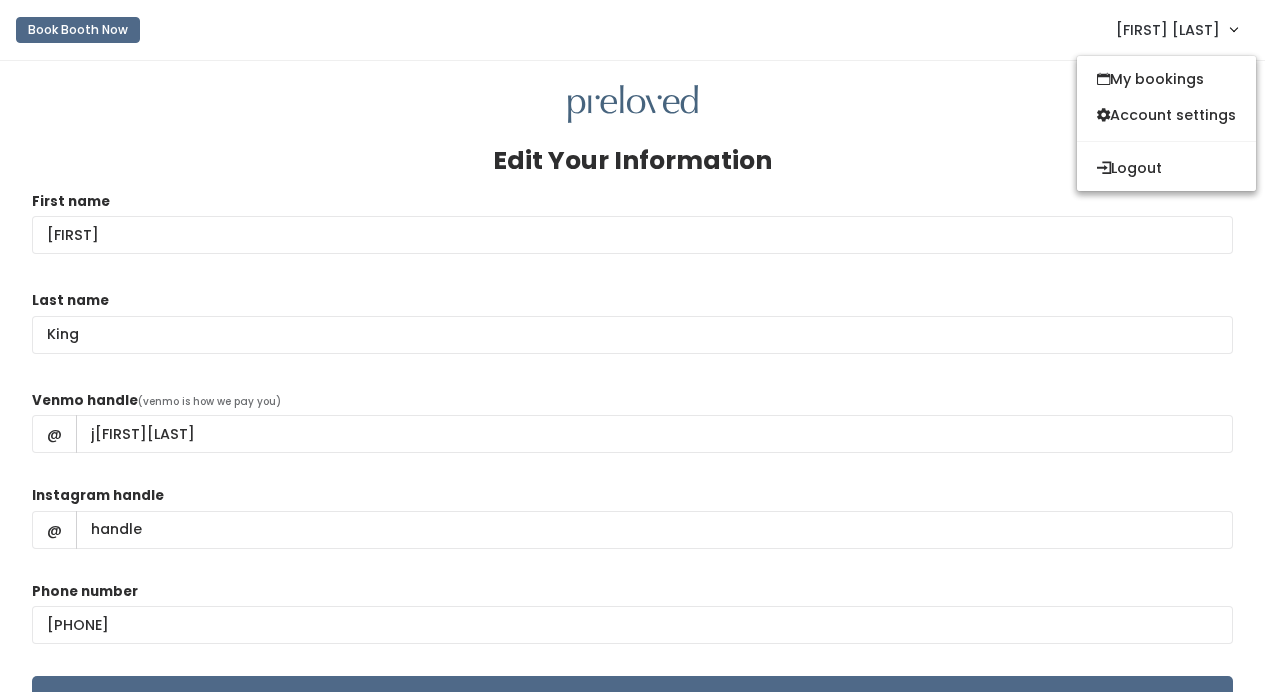 click on "Edit Your Information
First name
Patrick
Last name
King
Venmo handle  (venmo is how we pay you)
@
jpatrickking
Instagram handle
@
Phone number
(713) 569-6748
Update" at bounding box center (632, 450) 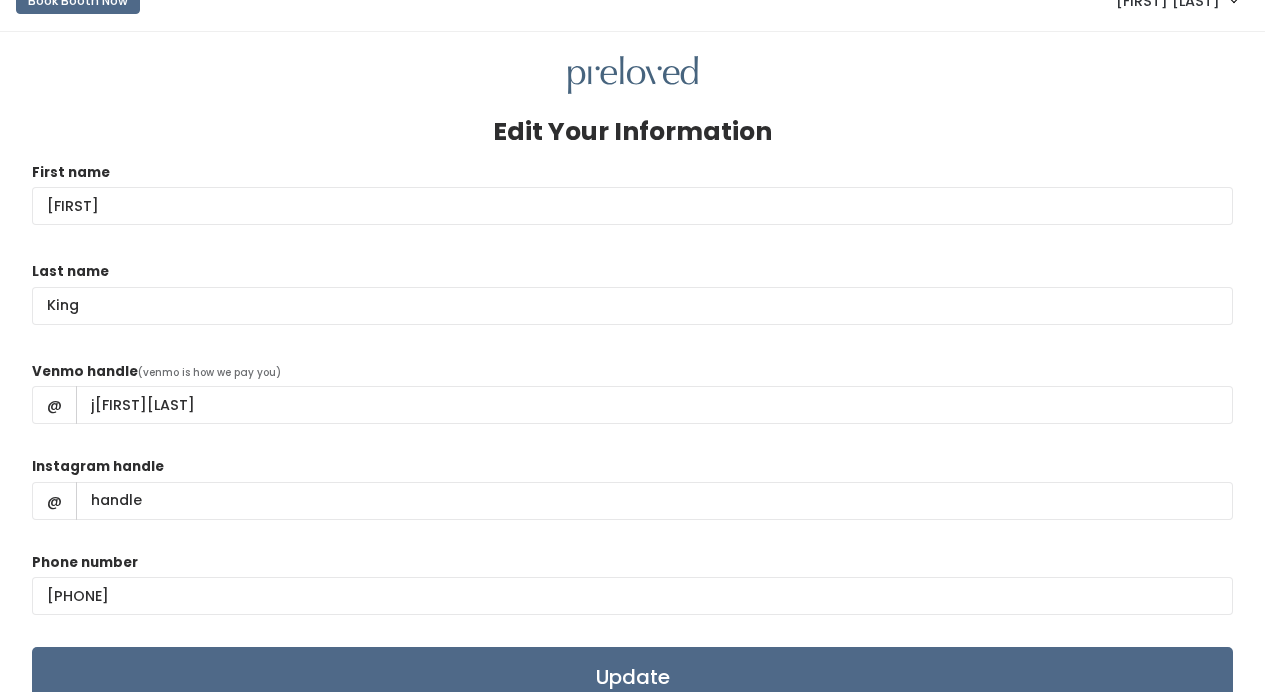 scroll, scrollTop: 0, scrollLeft: 0, axis: both 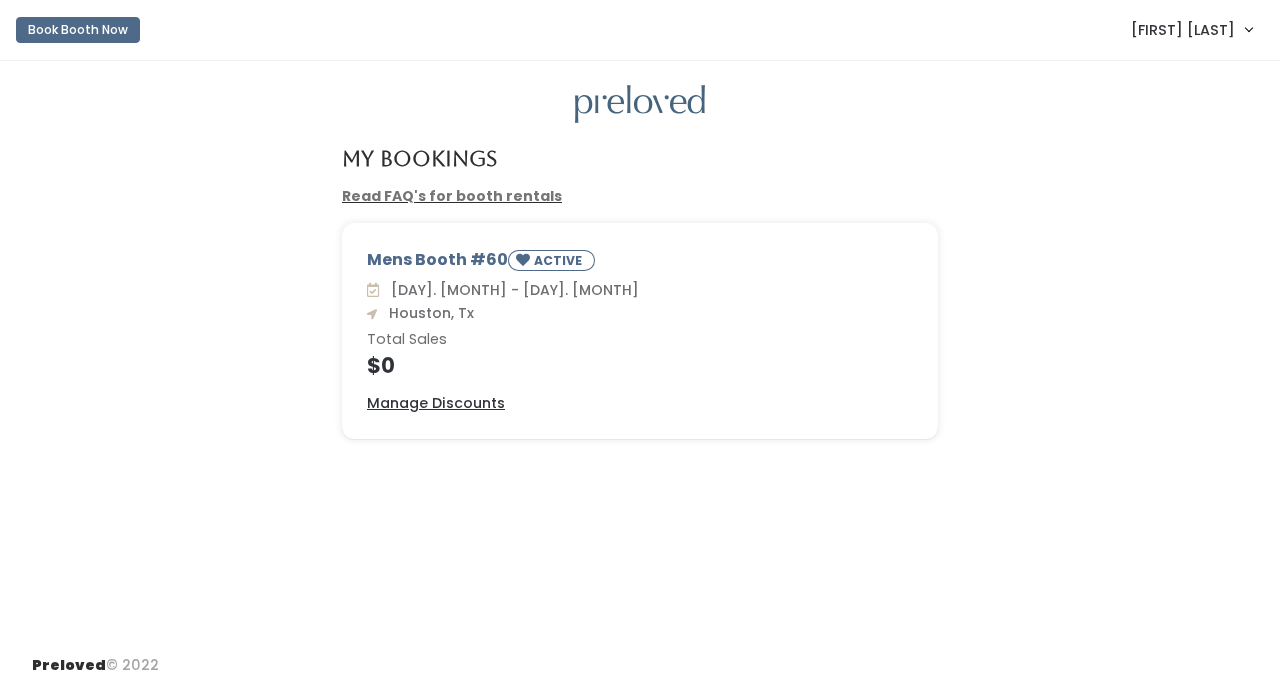 click on "[FIRST] [LAST]" at bounding box center (1183, 30) 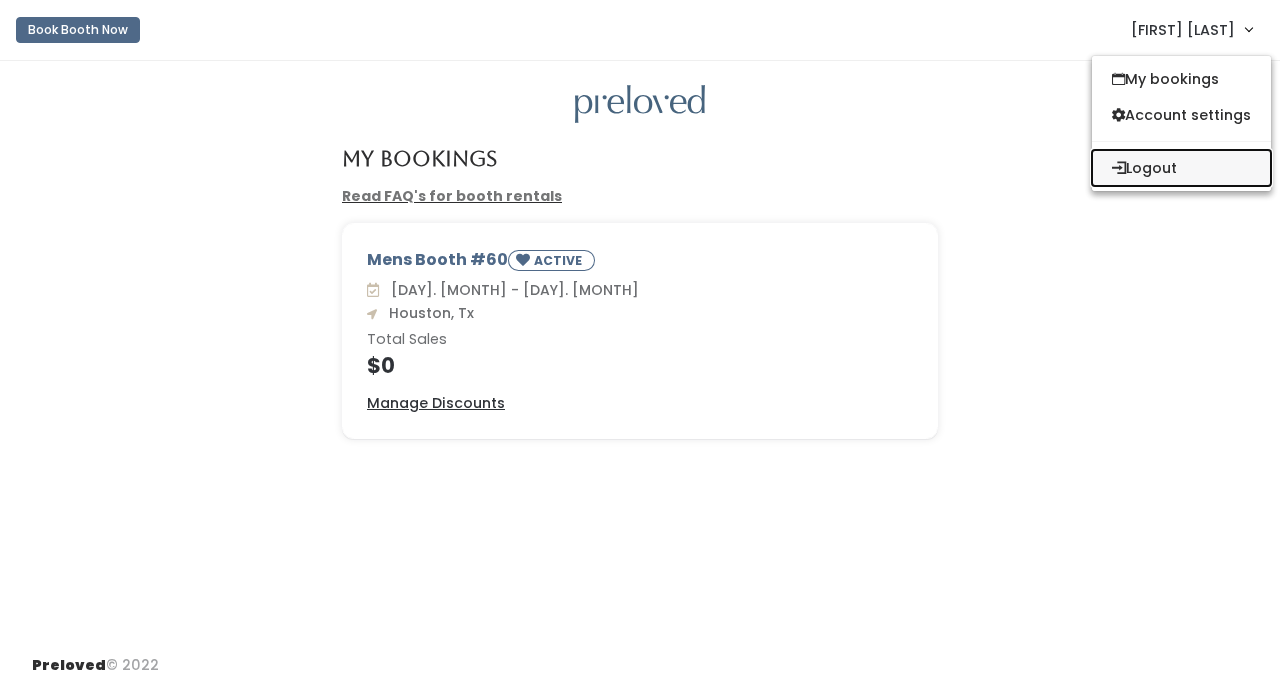 click on "Logout" at bounding box center [1181, 168] 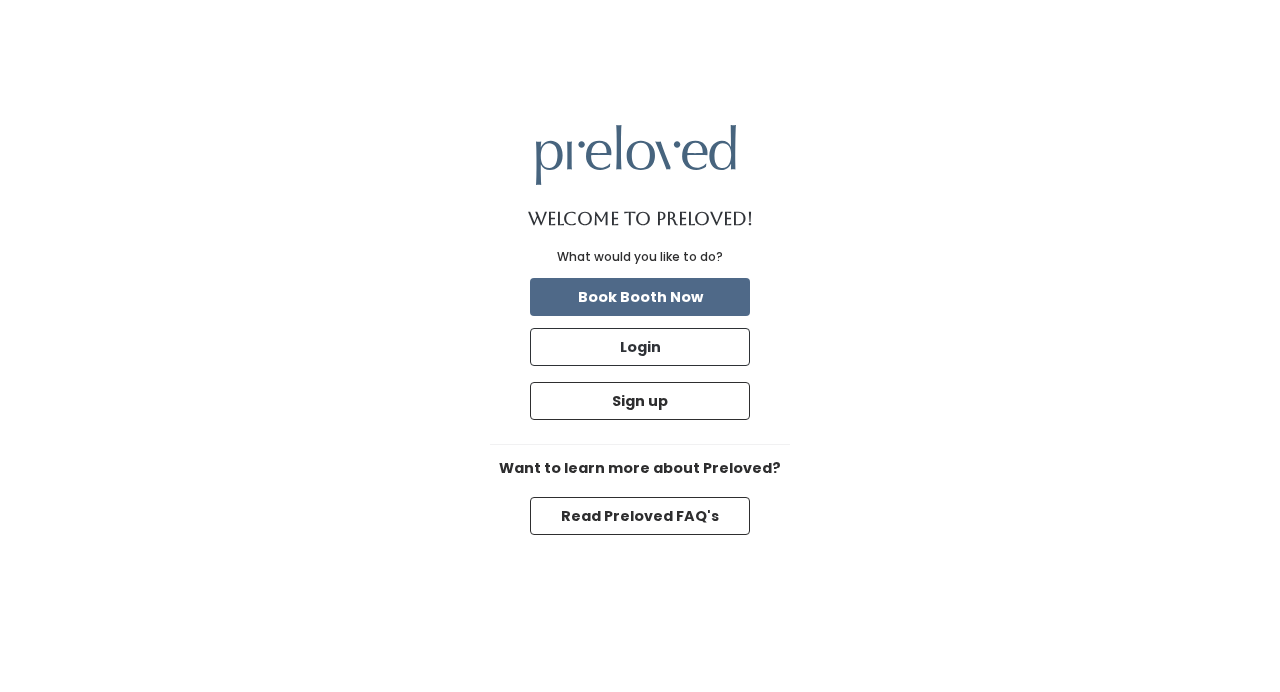 scroll, scrollTop: 0, scrollLeft: 0, axis: both 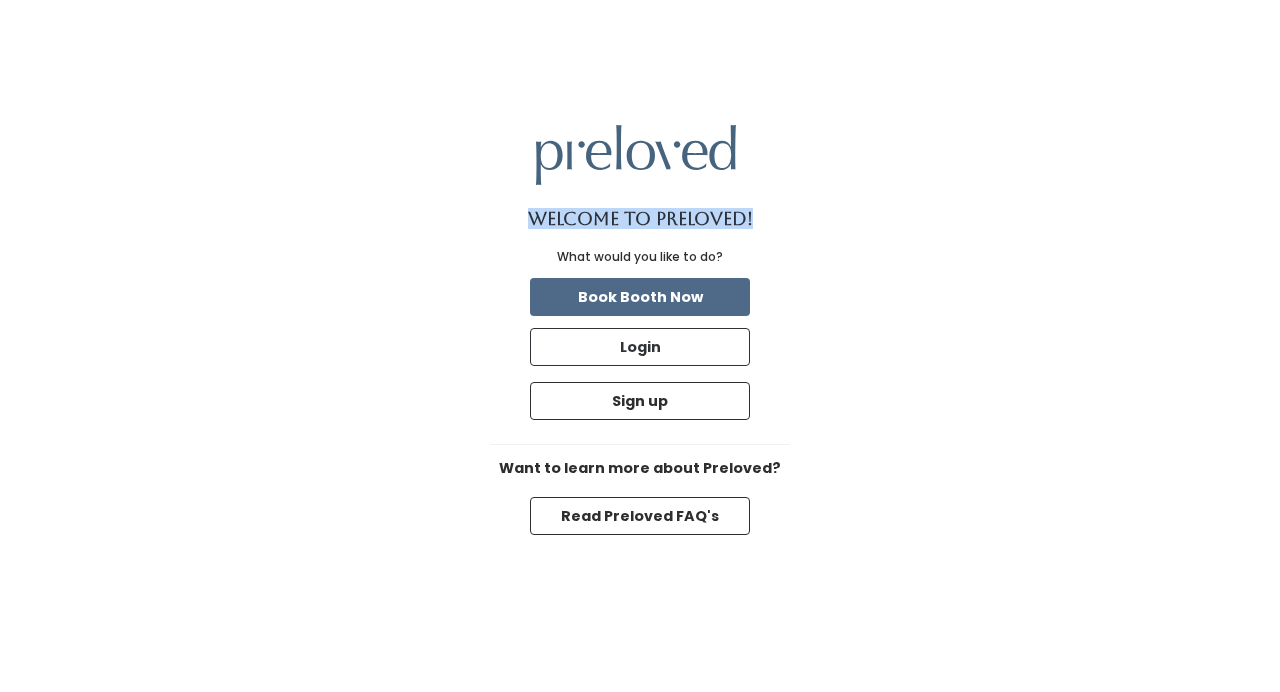 drag, startPoint x: 898, startPoint y: 258, endPoint x: 898, endPoint y: 214, distance: 44 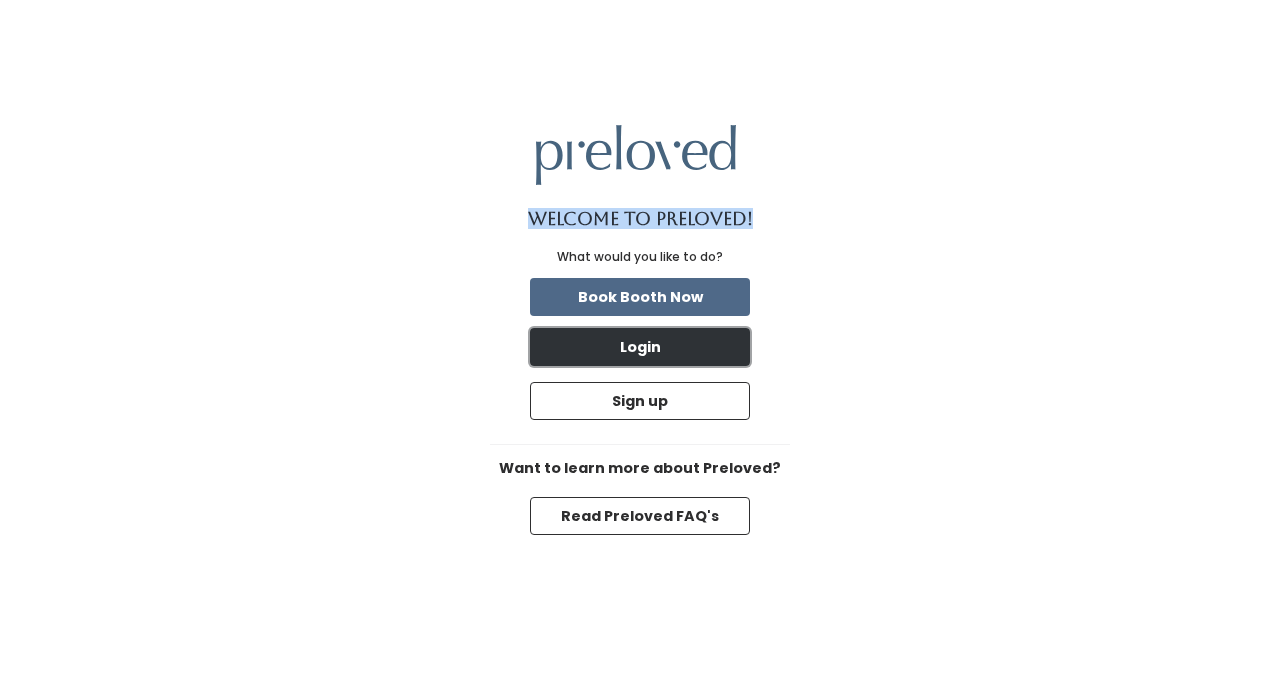 click on "Login" at bounding box center (640, 347) 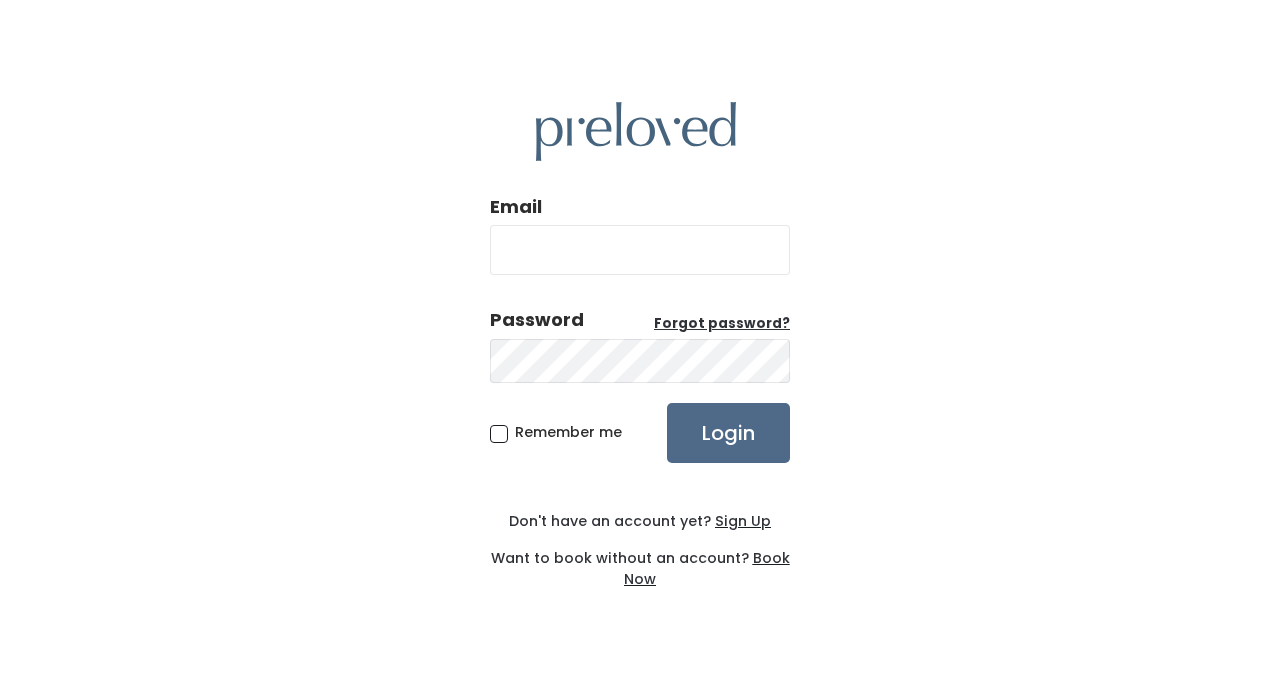 scroll, scrollTop: 0, scrollLeft: 0, axis: both 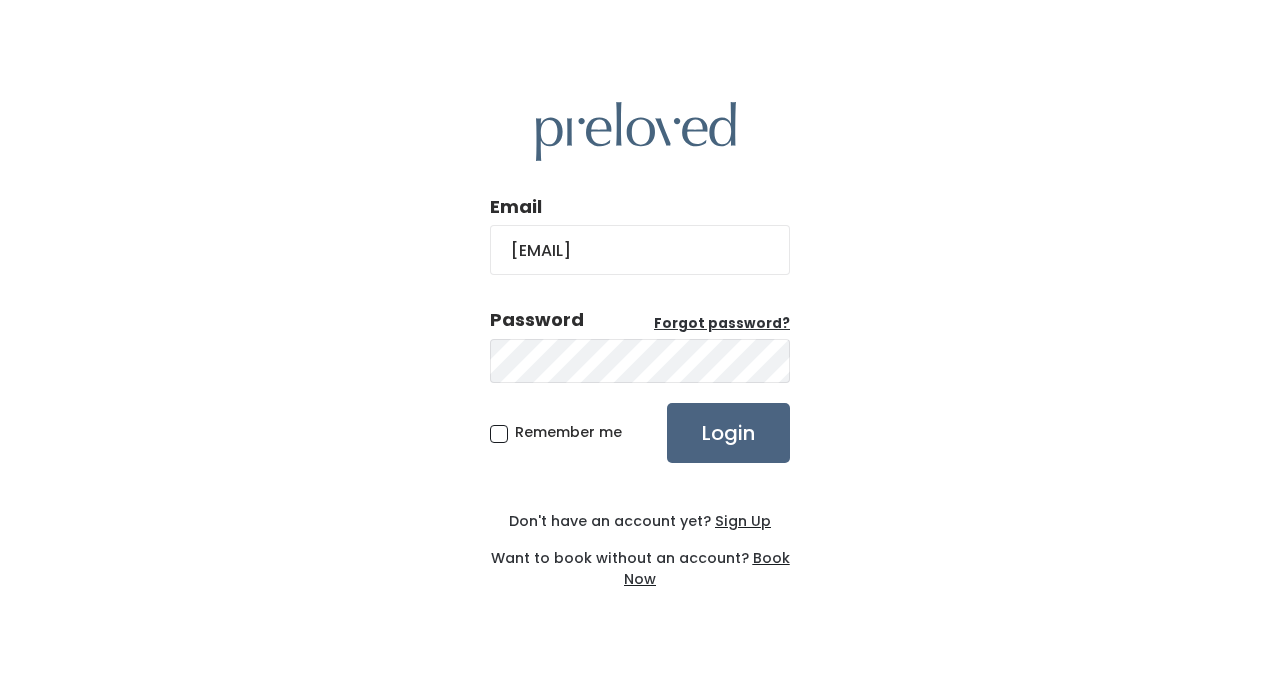 type on "[EMAIL]" 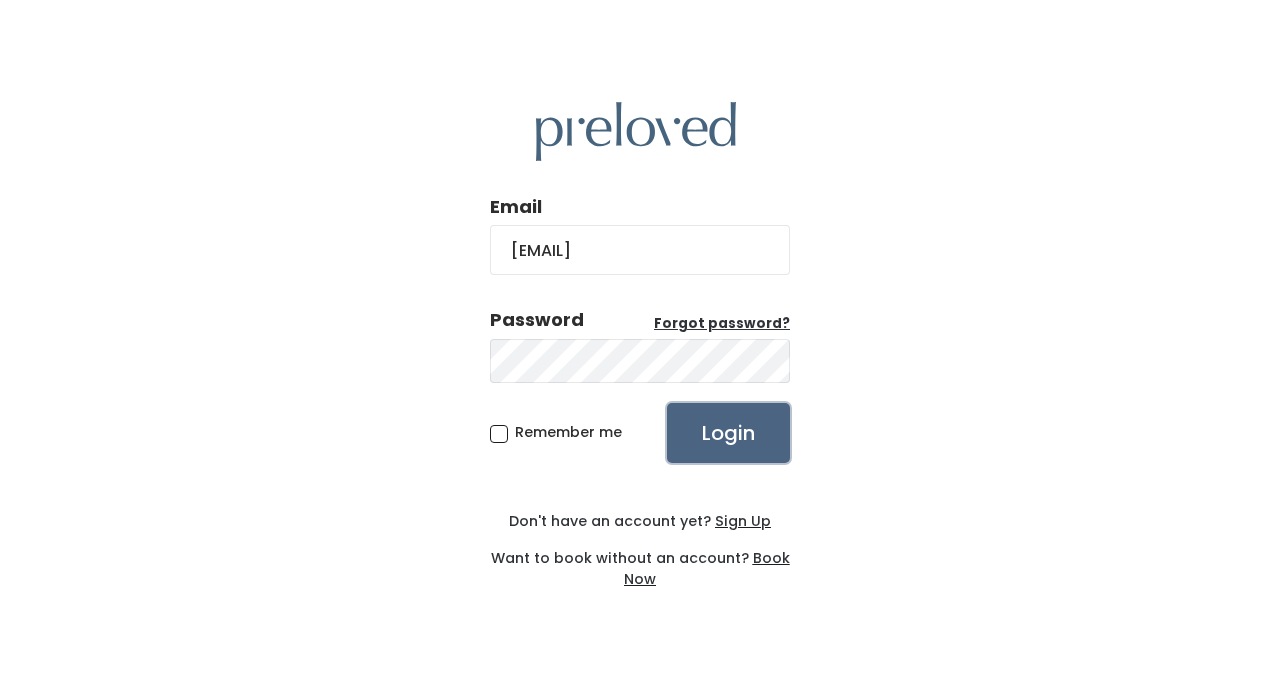 click on "Login" at bounding box center (728, 433) 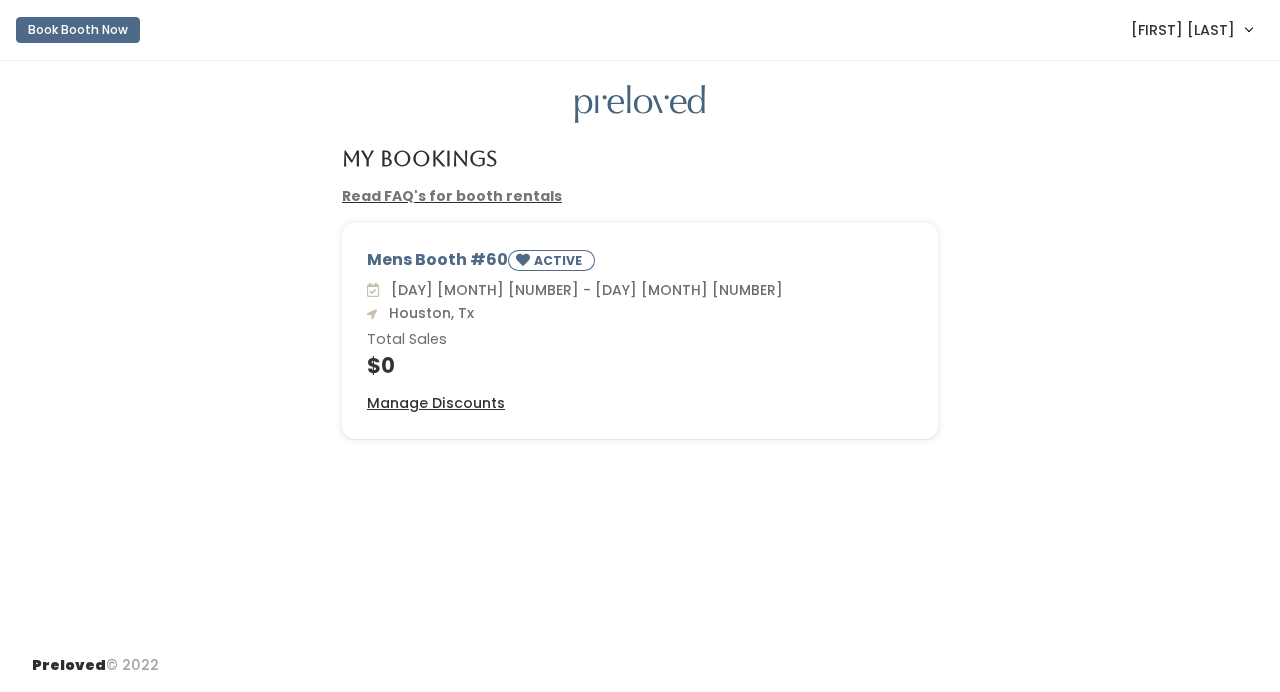 scroll, scrollTop: 0, scrollLeft: 0, axis: both 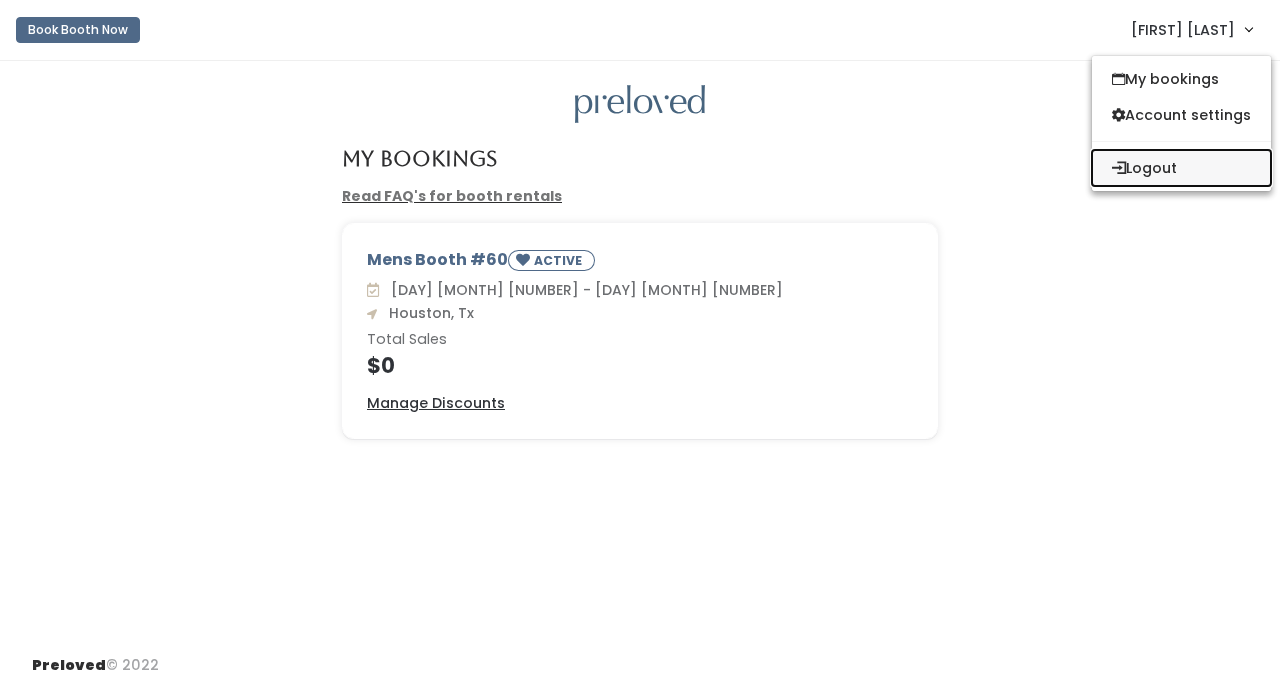 click on "Logout" at bounding box center [1181, 168] 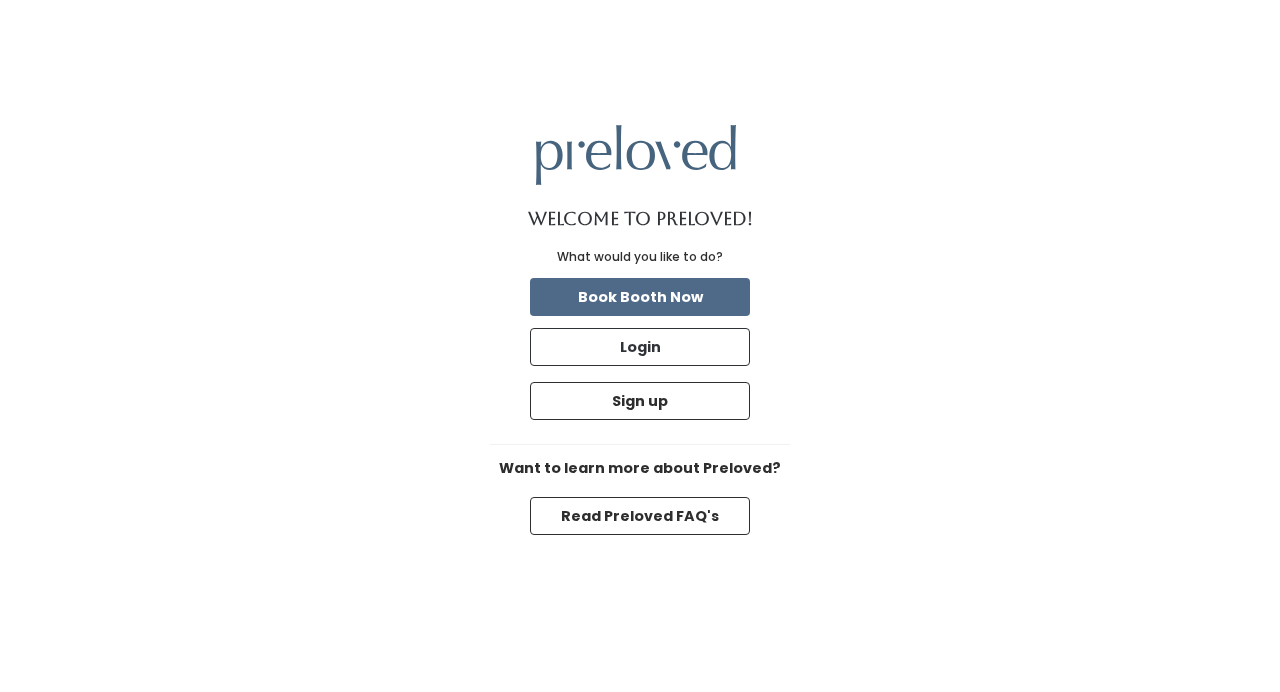 scroll, scrollTop: 0, scrollLeft: 0, axis: both 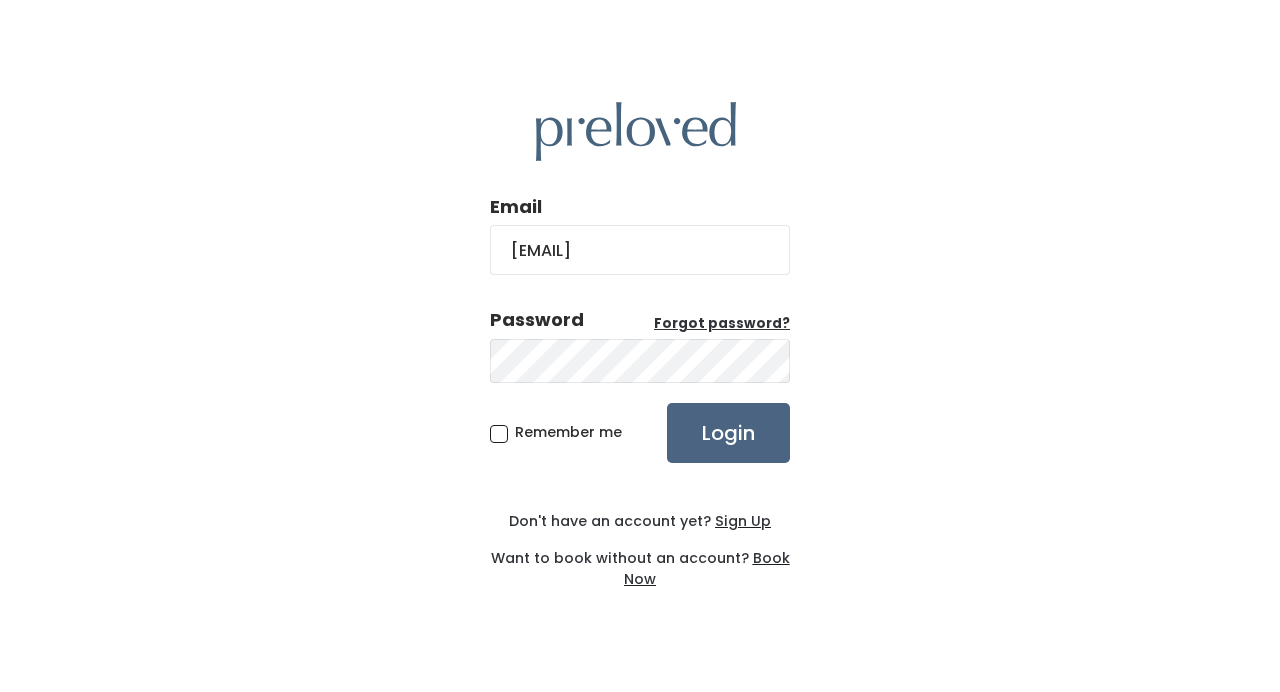 type on "jpking64@gmail.com" 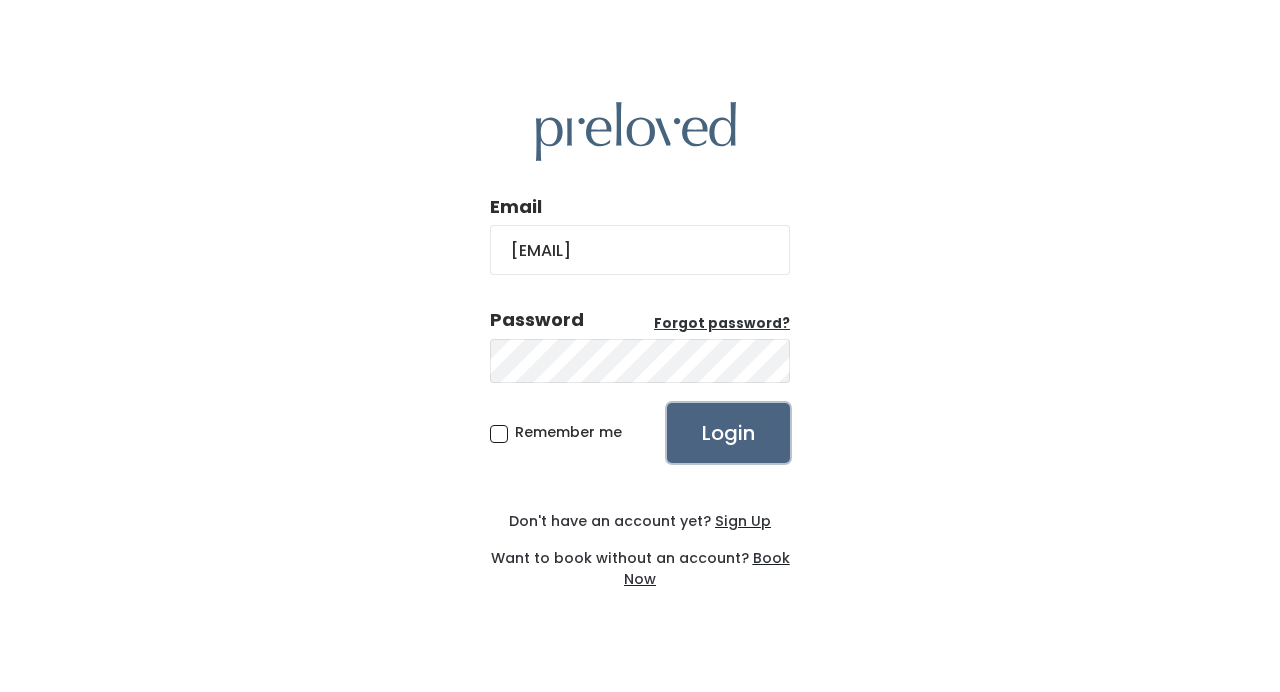 click on "Login" at bounding box center [728, 433] 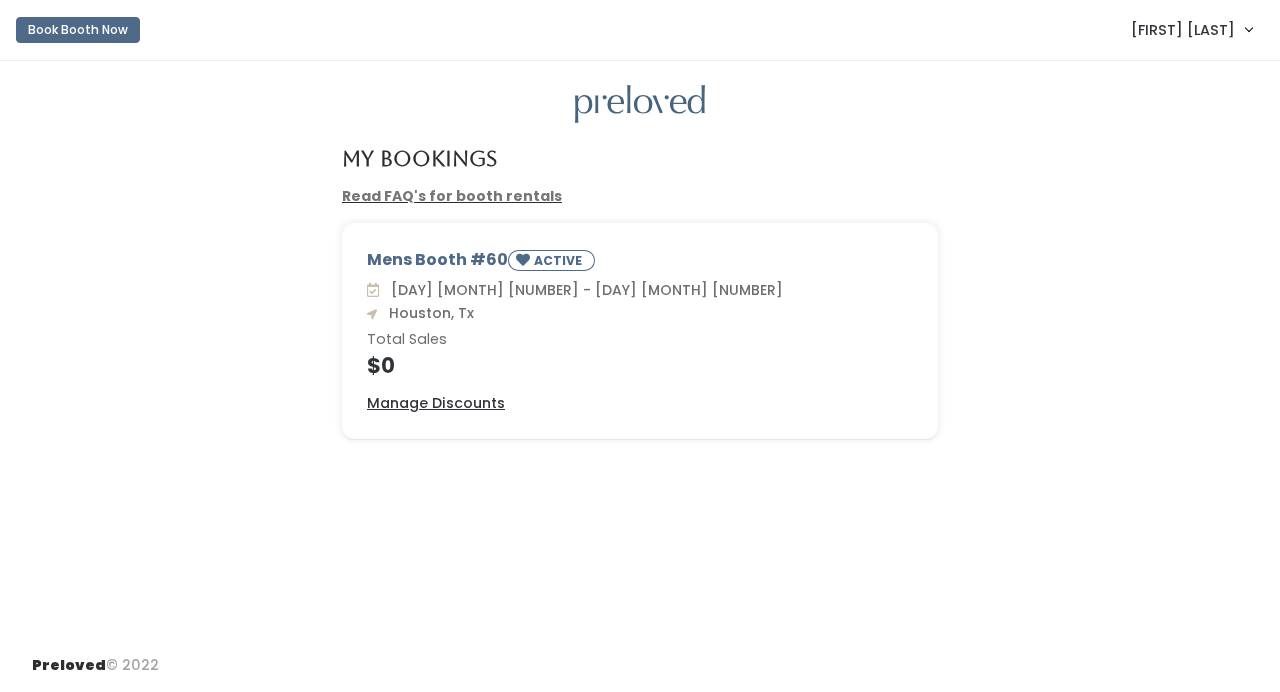 scroll, scrollTop: 0, scrollLeft: 0, axis: both 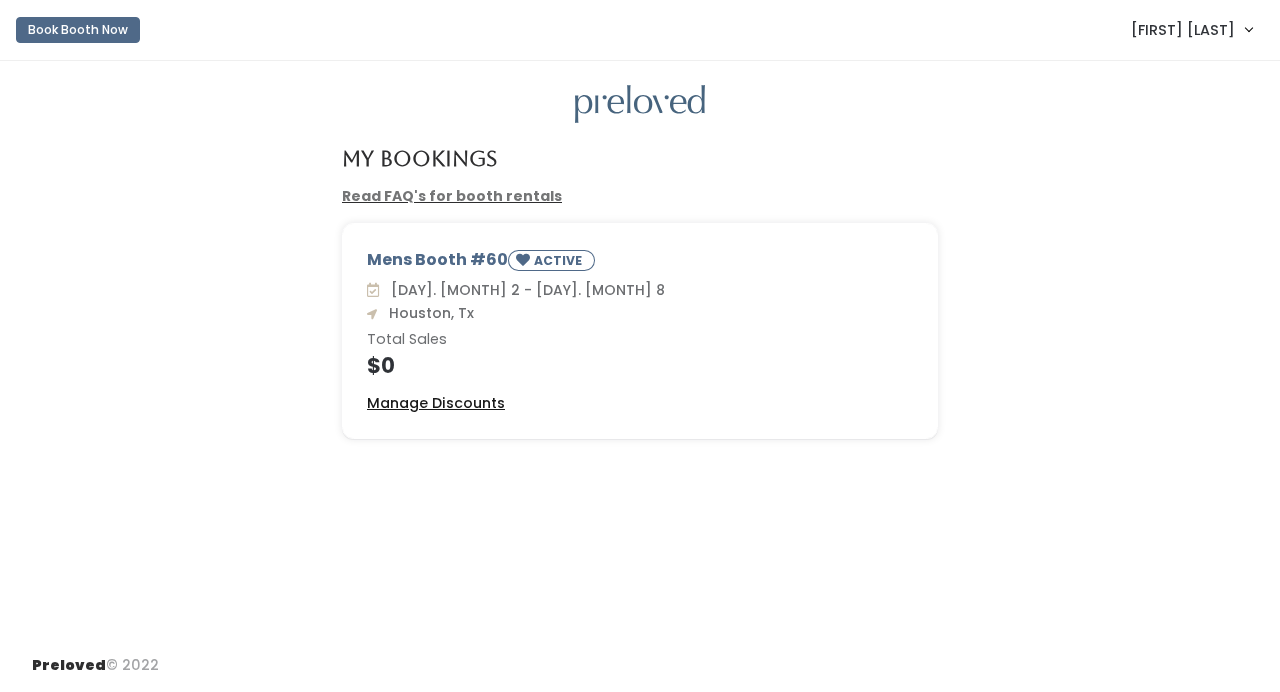 click on "Manage Discounts" at bounding box center (436, 403) 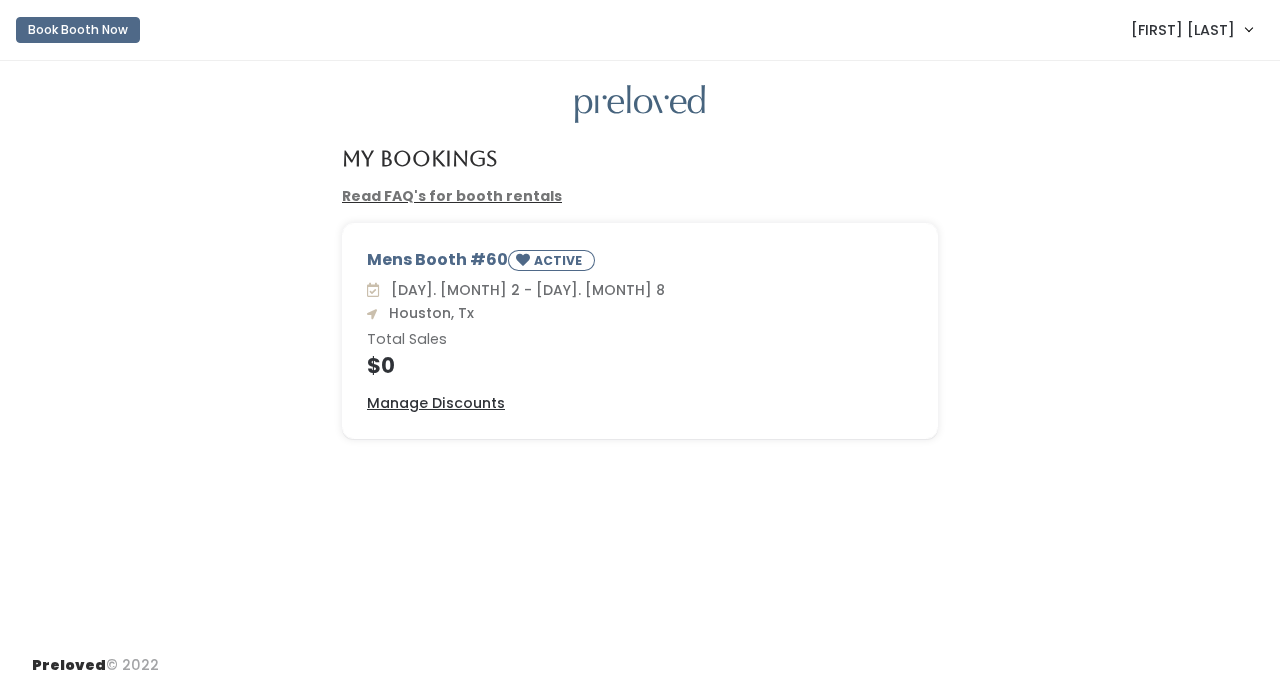 click on "Patrick King" at bounding box center [1191, 29] 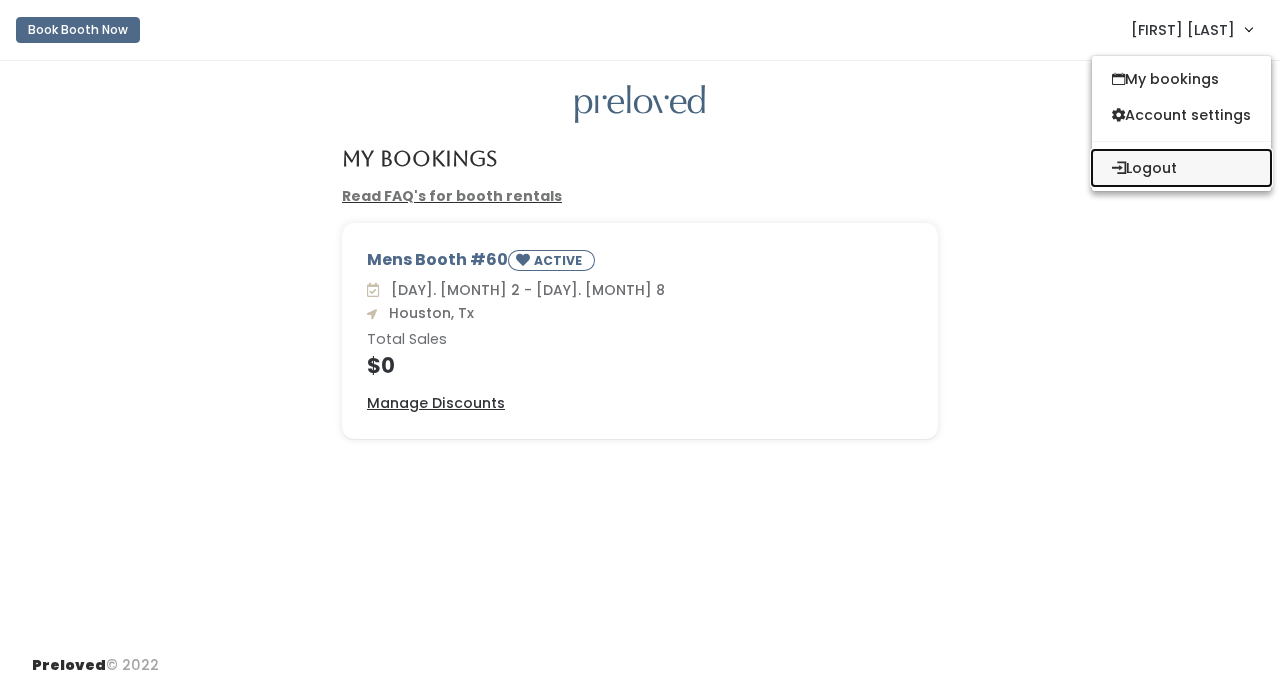 click on "Logout" at bounding box center (1181, 168) 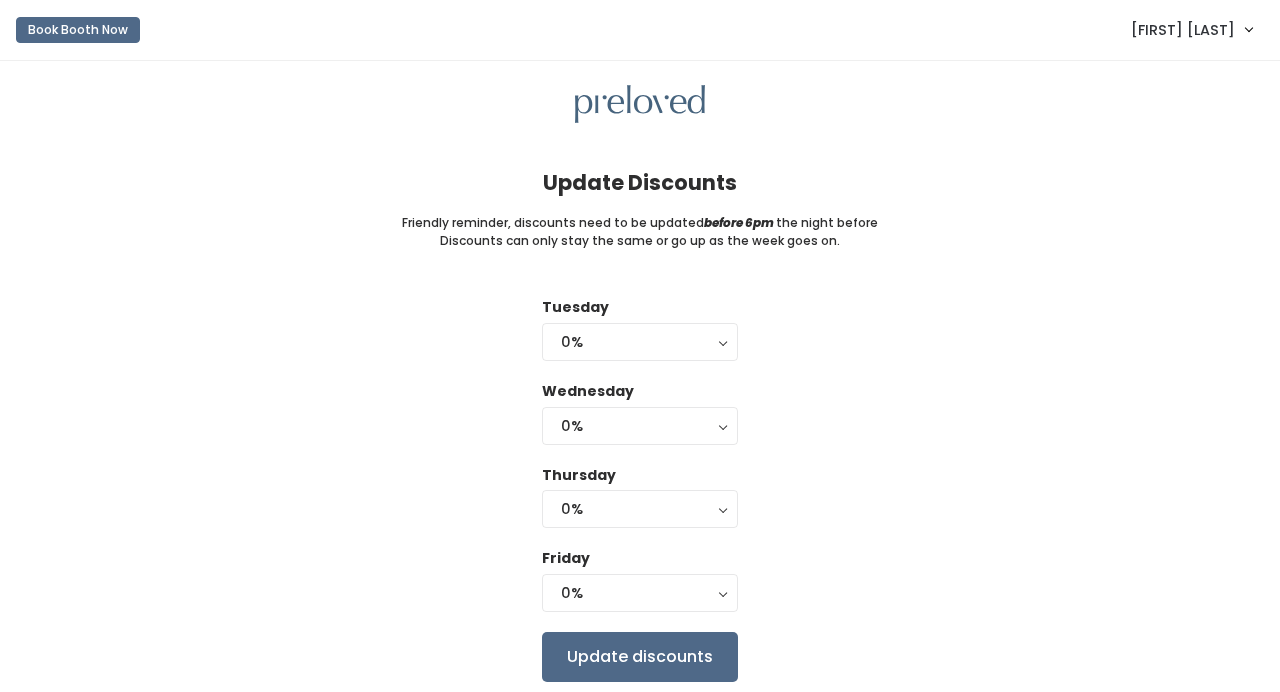 scroll, scrollTop: 0, scrollLeft: 0, axis: both 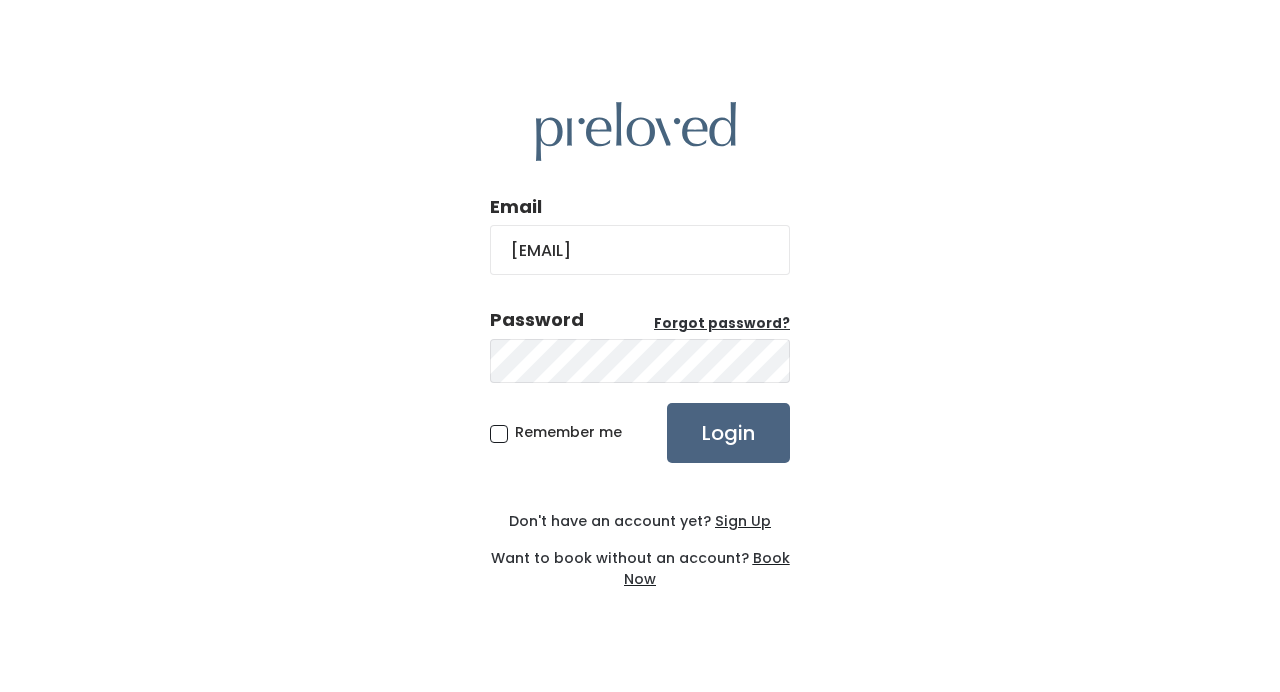 type on "[EMAIL]" 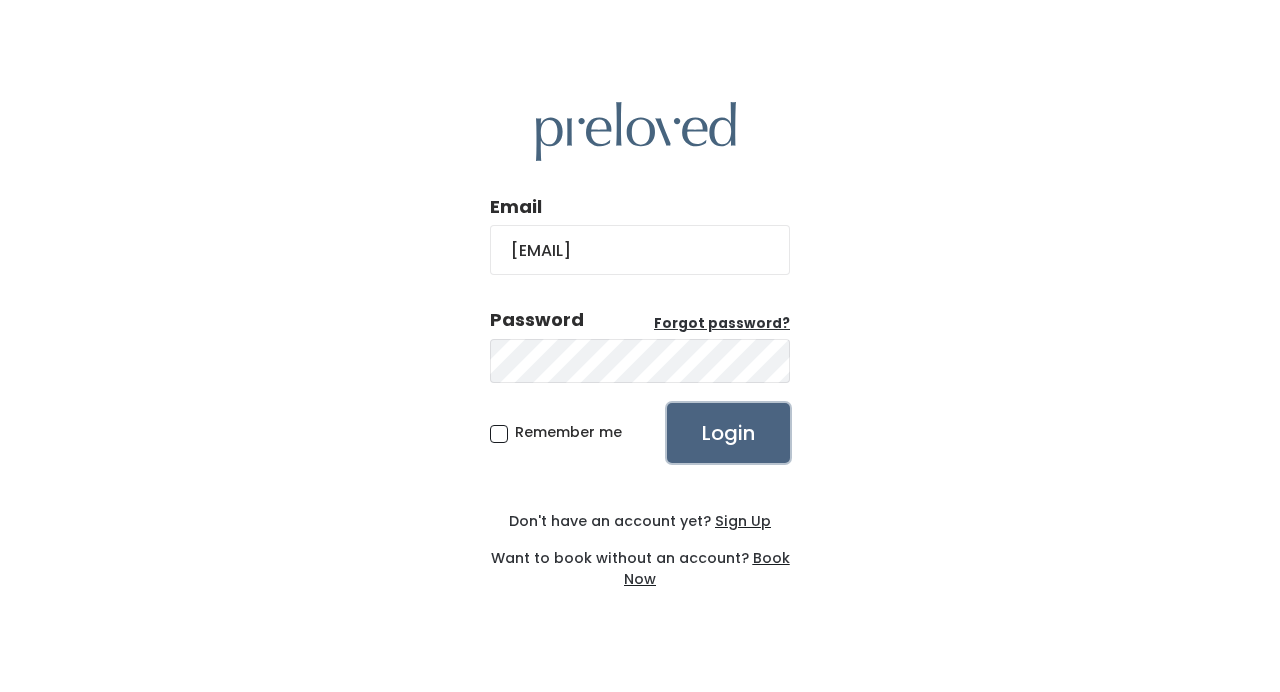 click on "Login" at bounding box center [728, 433] 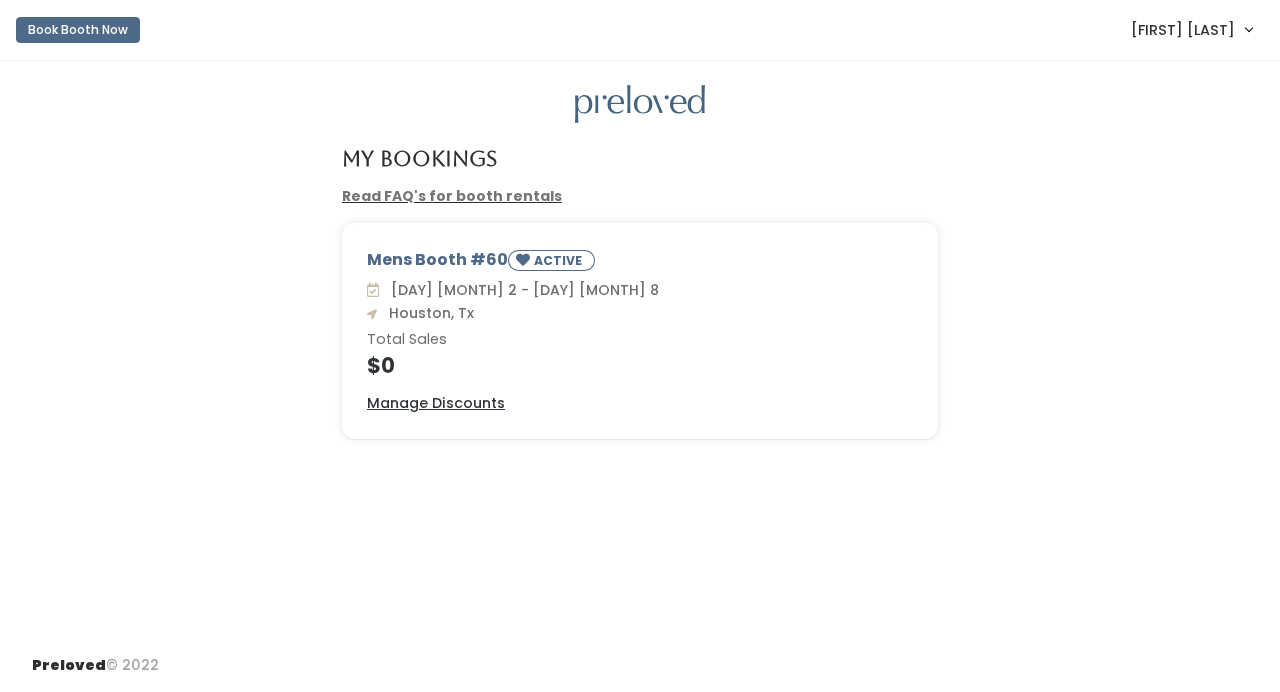 scroll, scrollTop: 0, scrollLeft: 0, axis: both 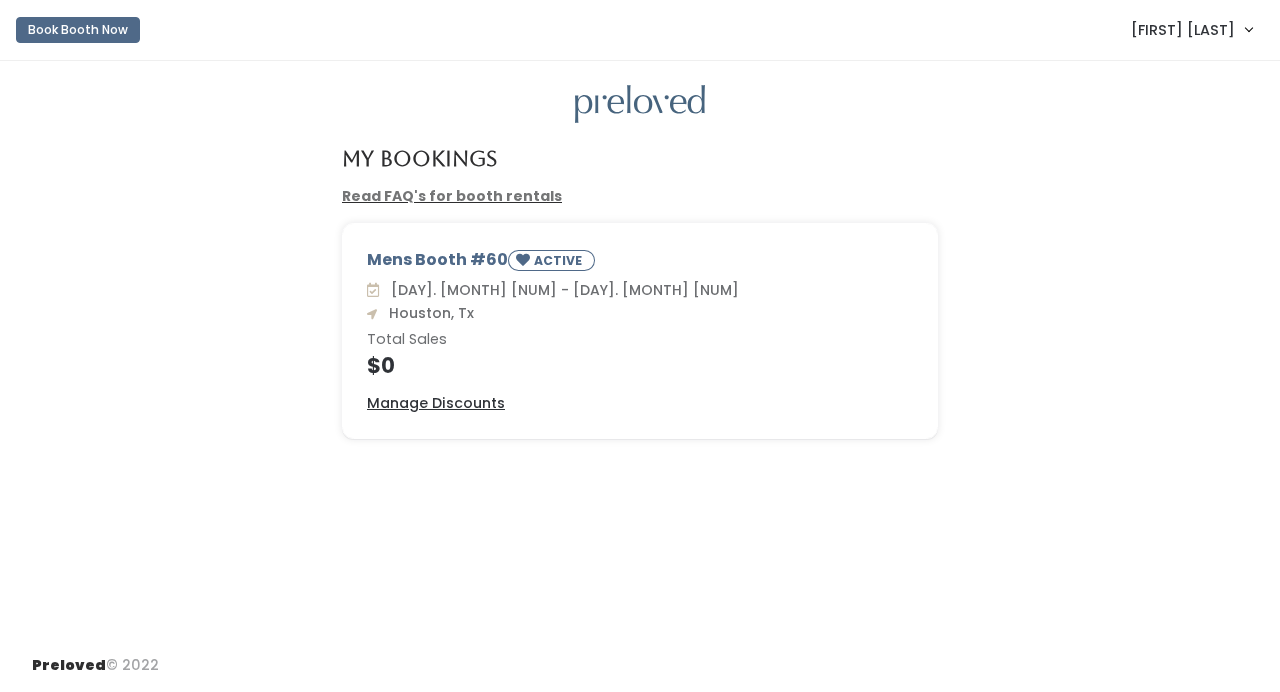 click on "Patrick King" at bounding box center [1183, 30] 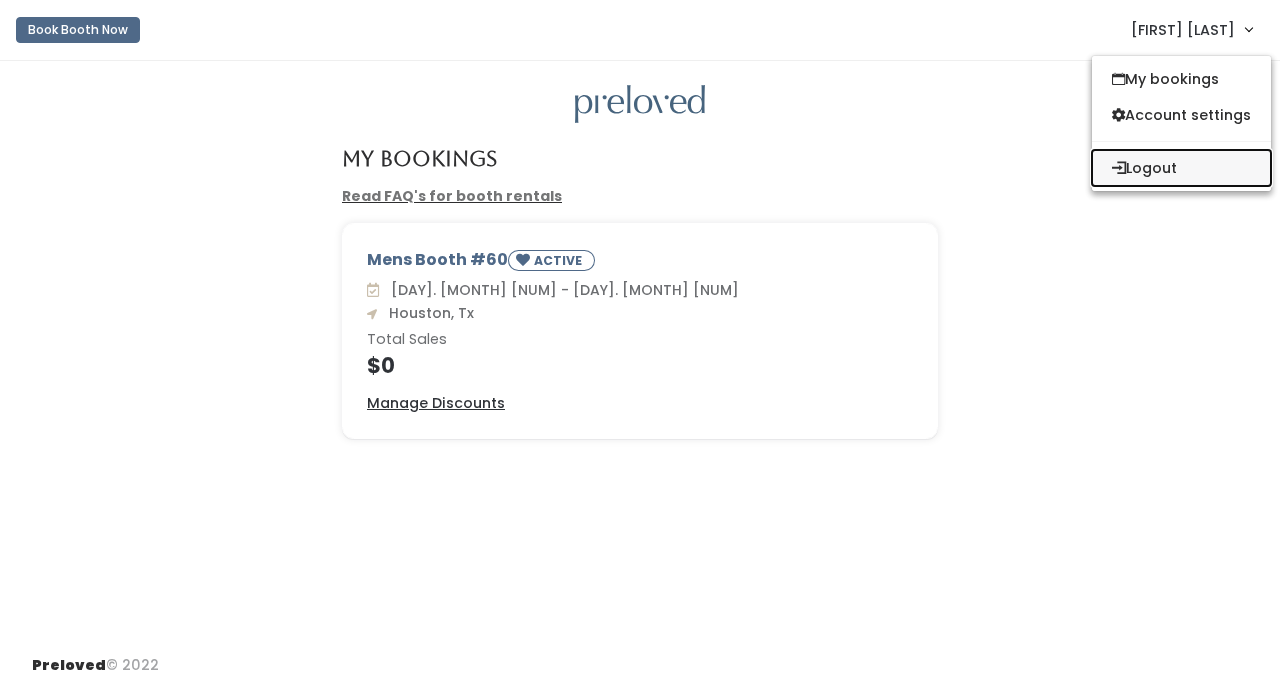 click on "Logout" at bounding box center (1181, 168) 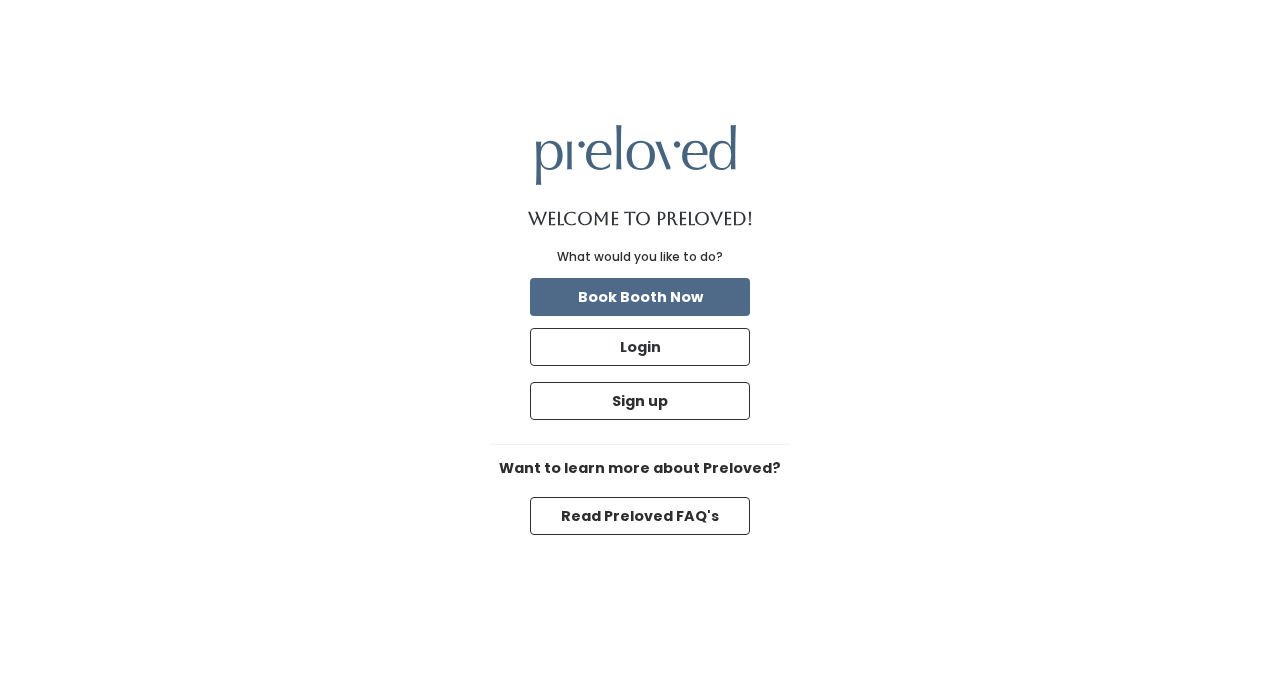scroll, scrollTop: 0, scrollLeft: 0, axis: both 